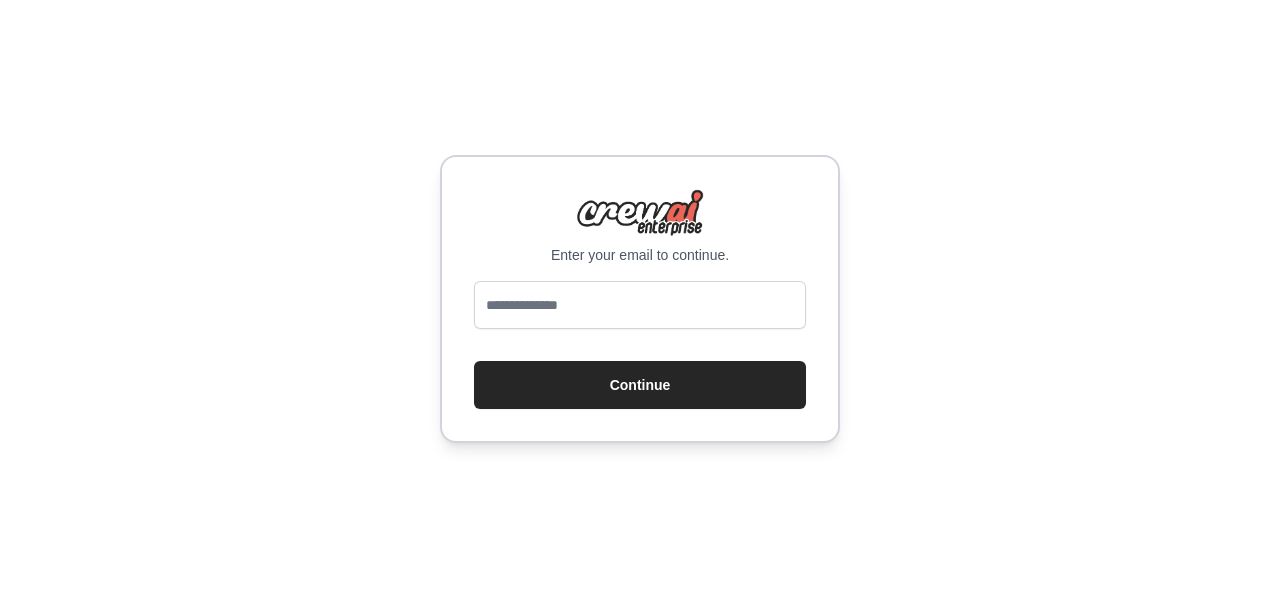 scroll, scrollTop: 0, scrollLeft: 0, axis: both 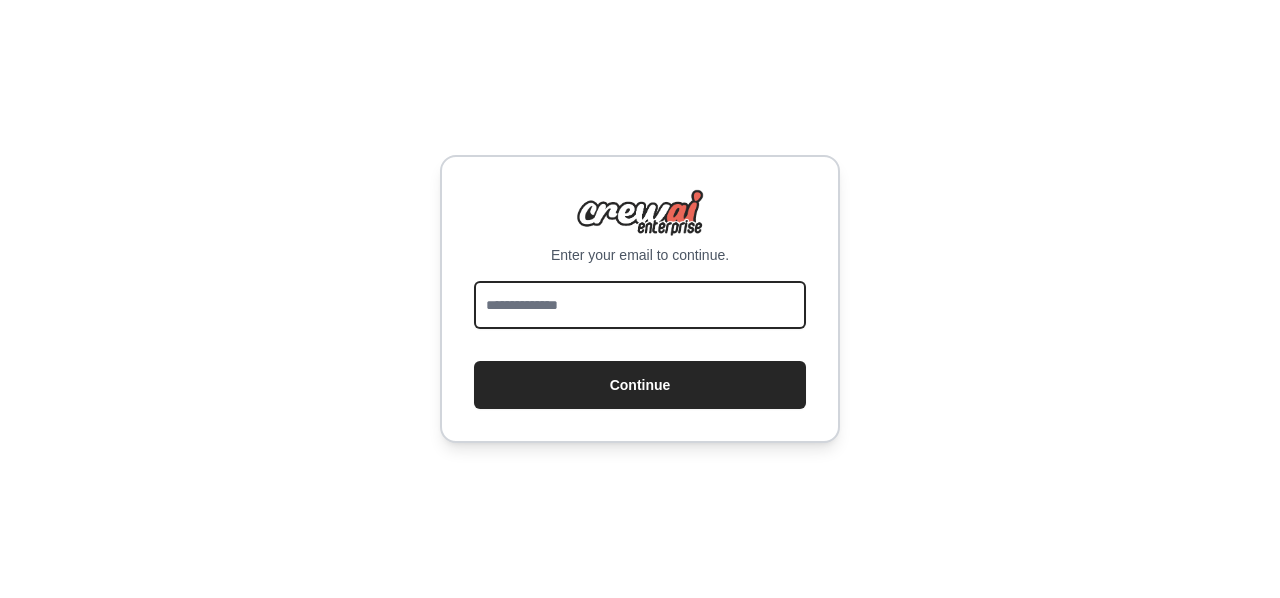 click at bounding box center [640, 305] 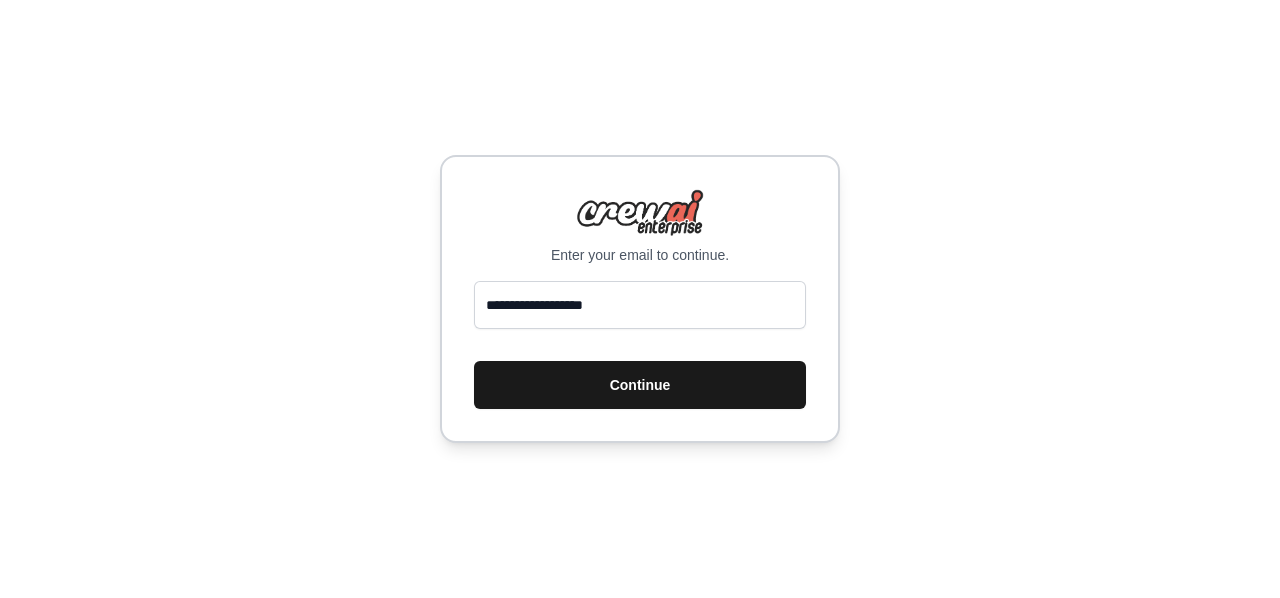 click on "Continue" at bounding box center [640, 385] 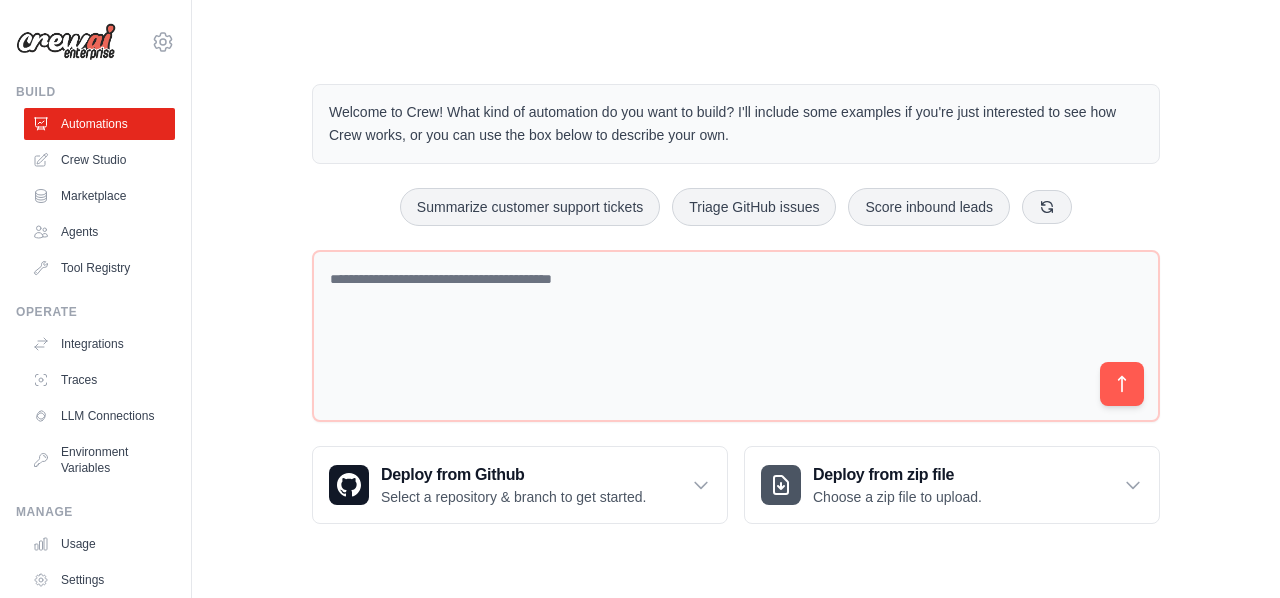 scroll, scrollTop: 0, scrollLeft: 0, axis: both 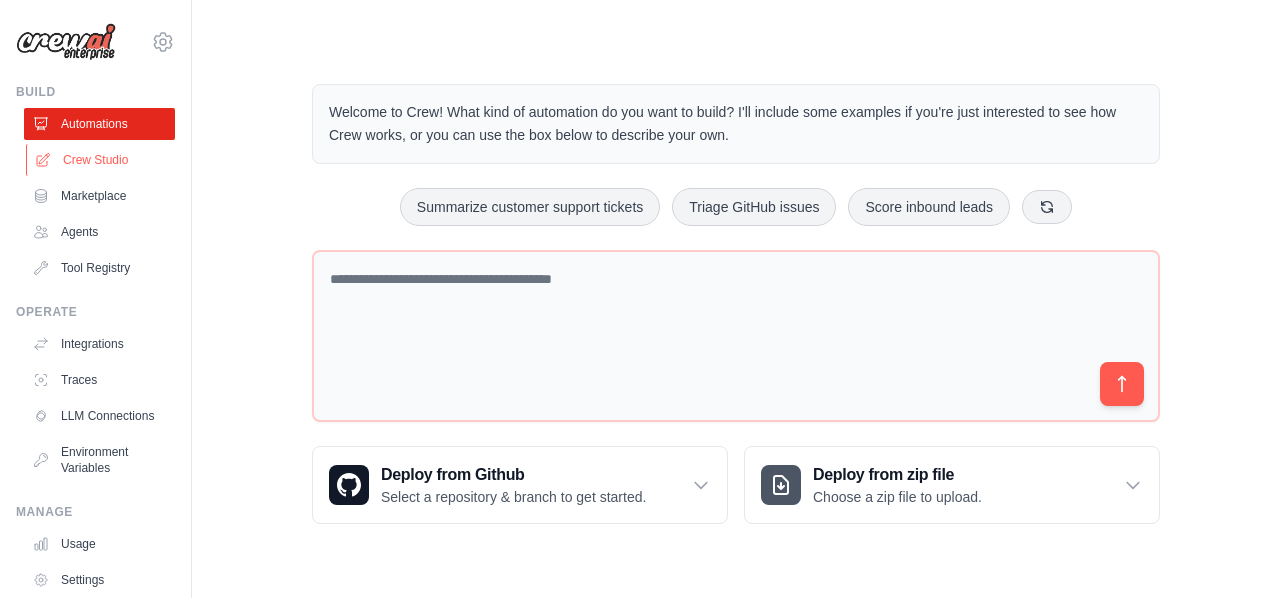 click on "Crew Studio" at bounding box center (101, 160) 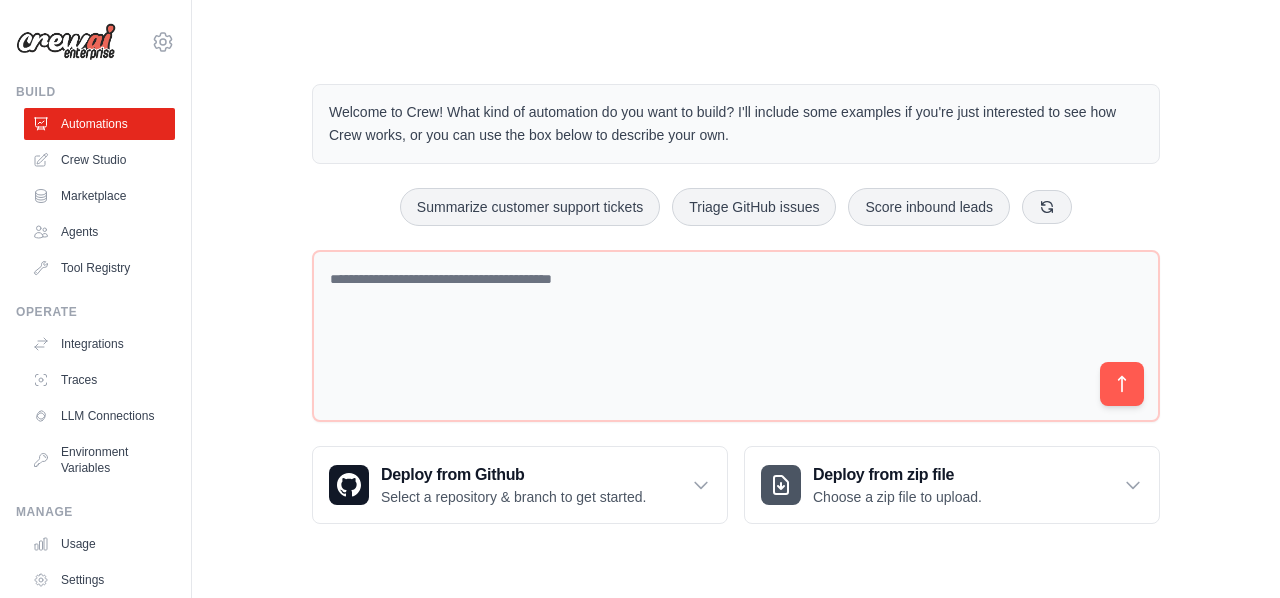 scroll, scrollTop: 0, scrollLeft: 0, axis: both 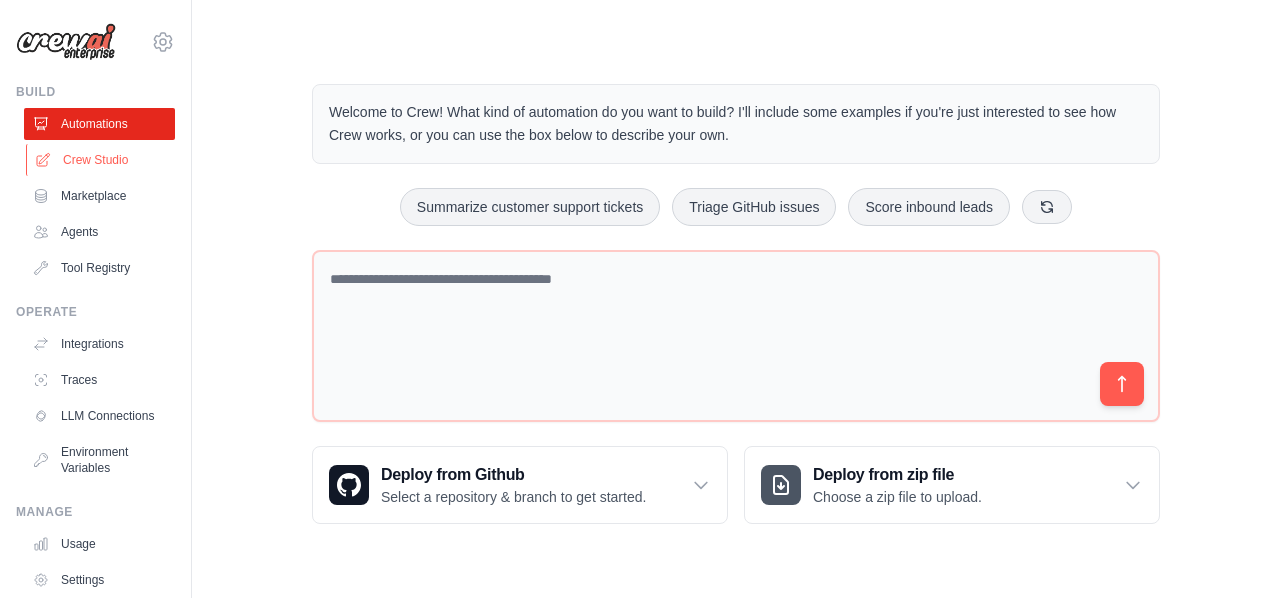 click on "Crew Studio" at bounding box center [101, 160] 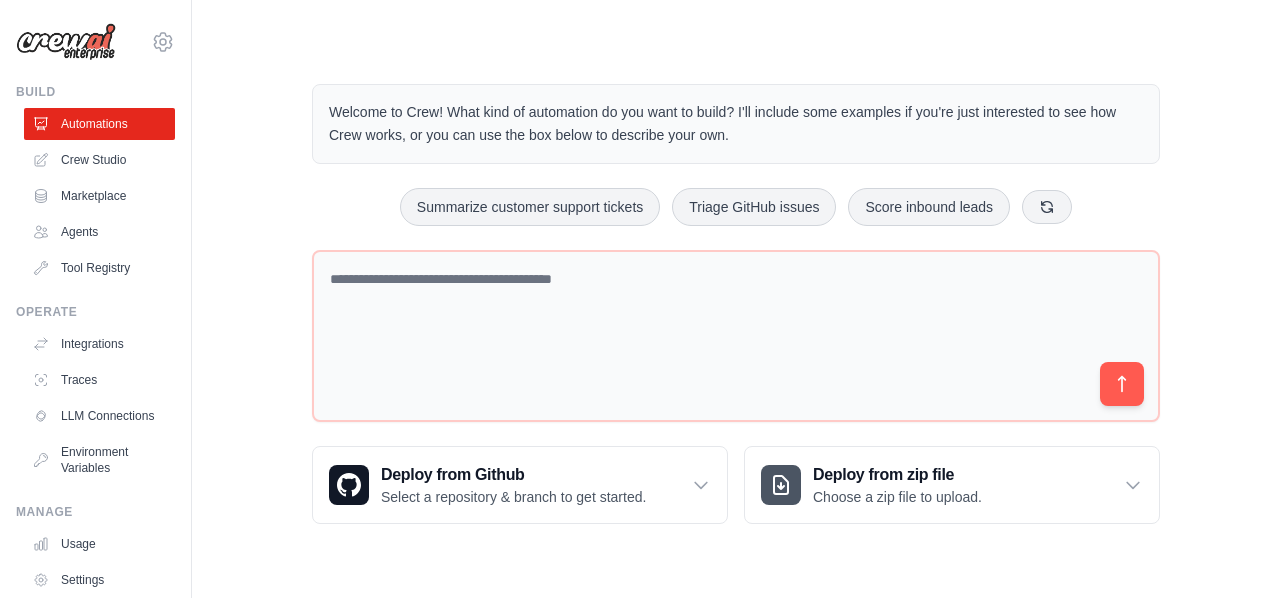 scroll, scrollTop: 0, scrollLeft: 0, axis: both 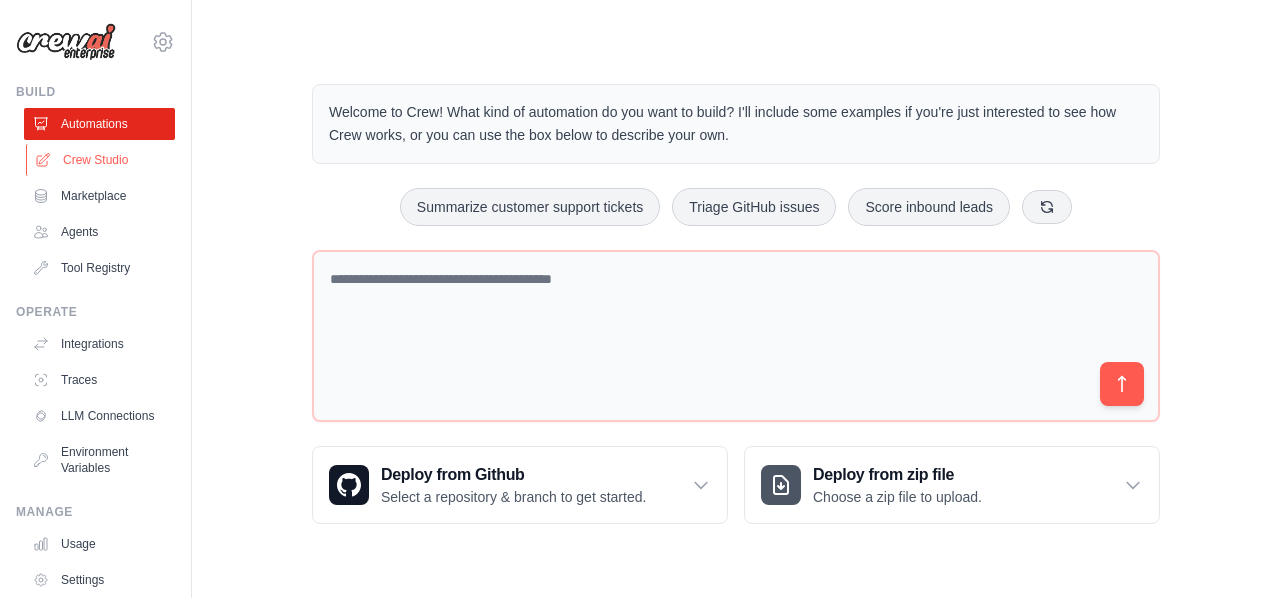 click on "Crew Studio" at bounding box center [101, 160] 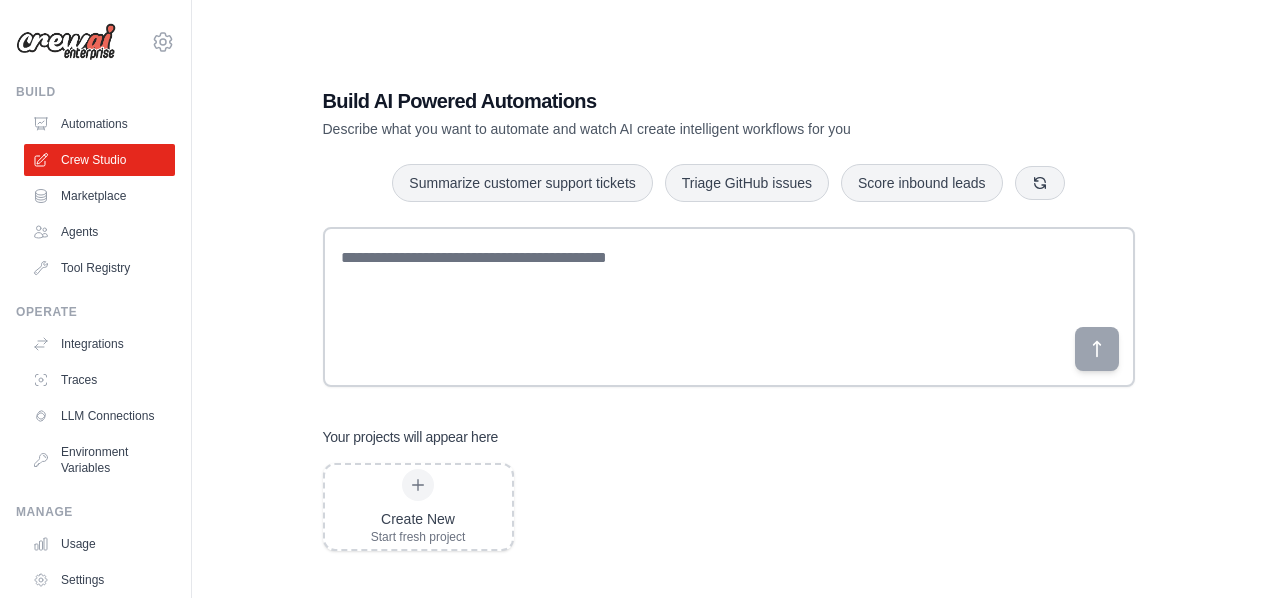scroll, scrollTop: 0, scrollLeft: 0, axis: both 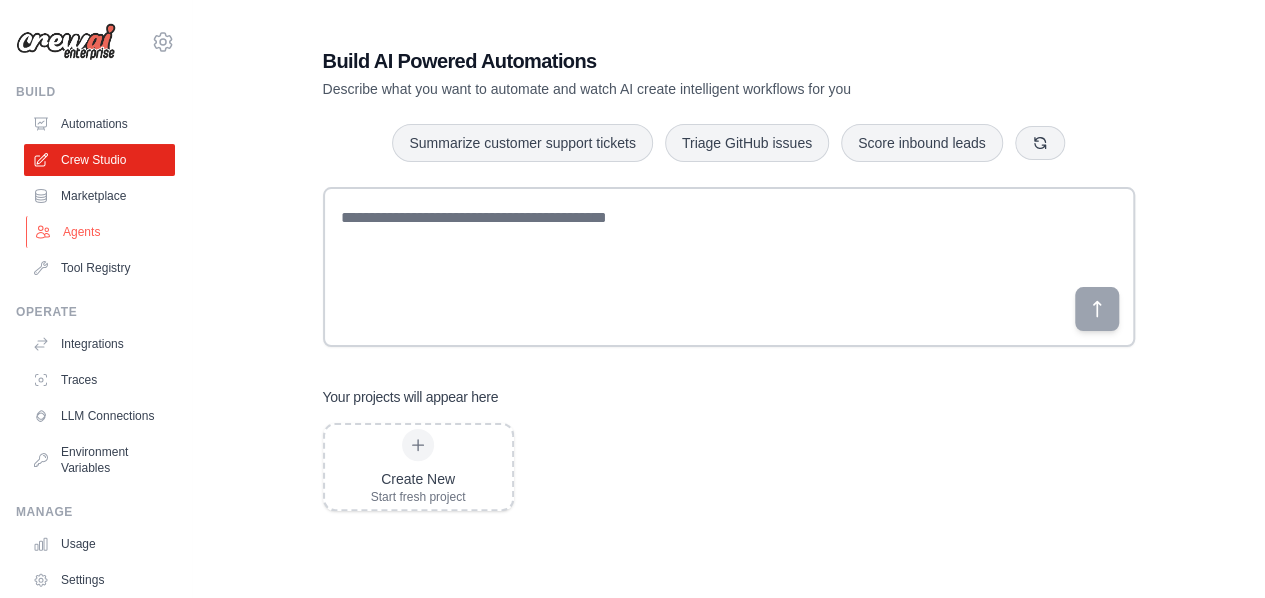 click on "Agents" at bounding box center [101, 232] 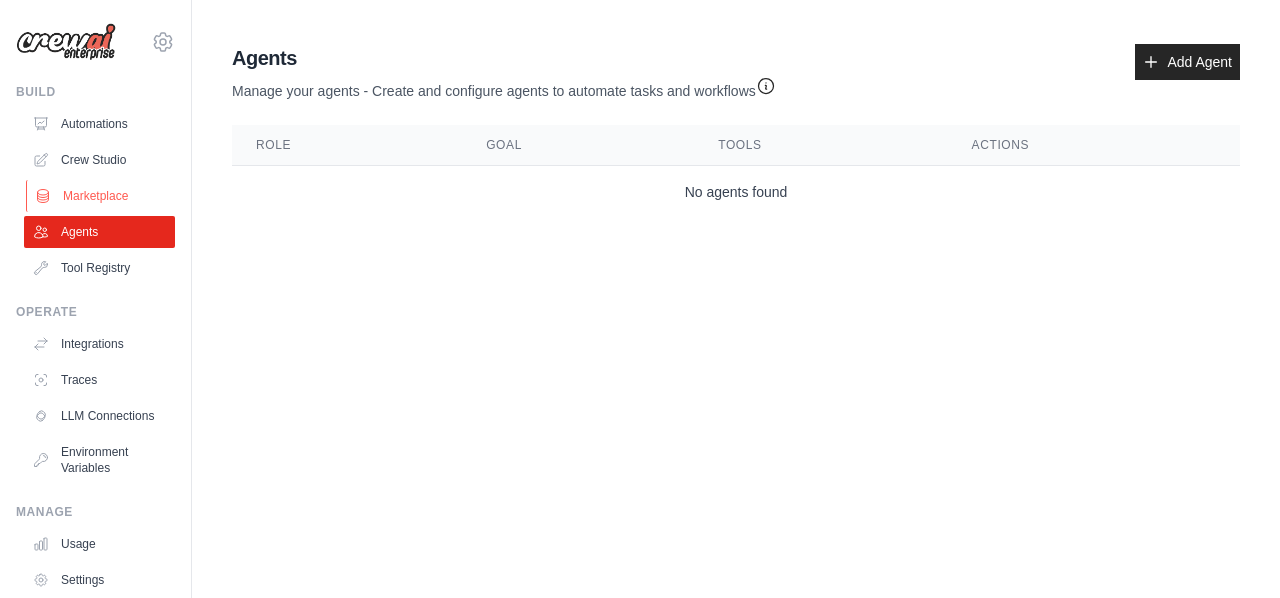 click on "Marketplace" at bounding box center [101, 196] 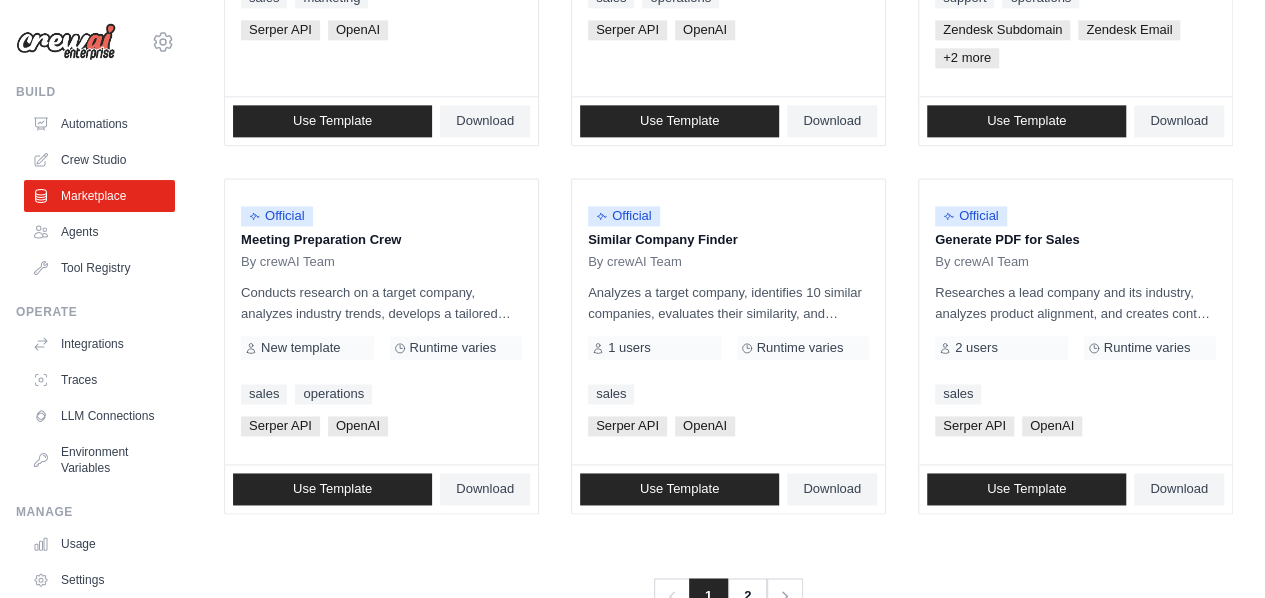 scroll, scrollTop: 1306, scrollLeft: 0, axis: vertical 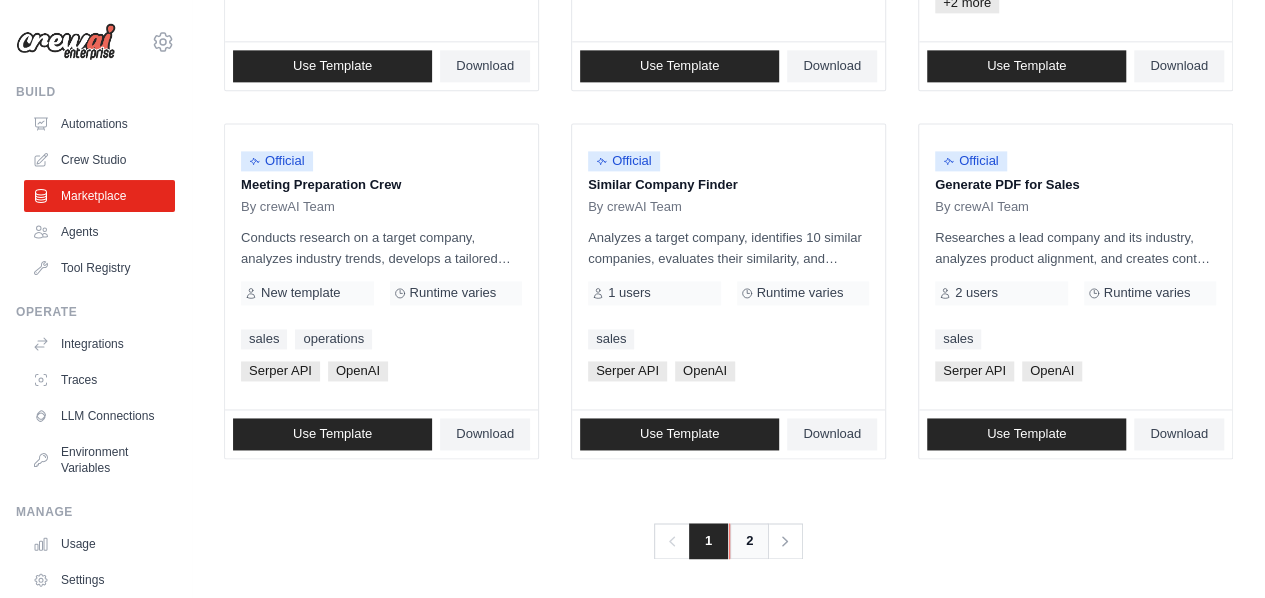 click on "2" at bounding box center [749, 541] 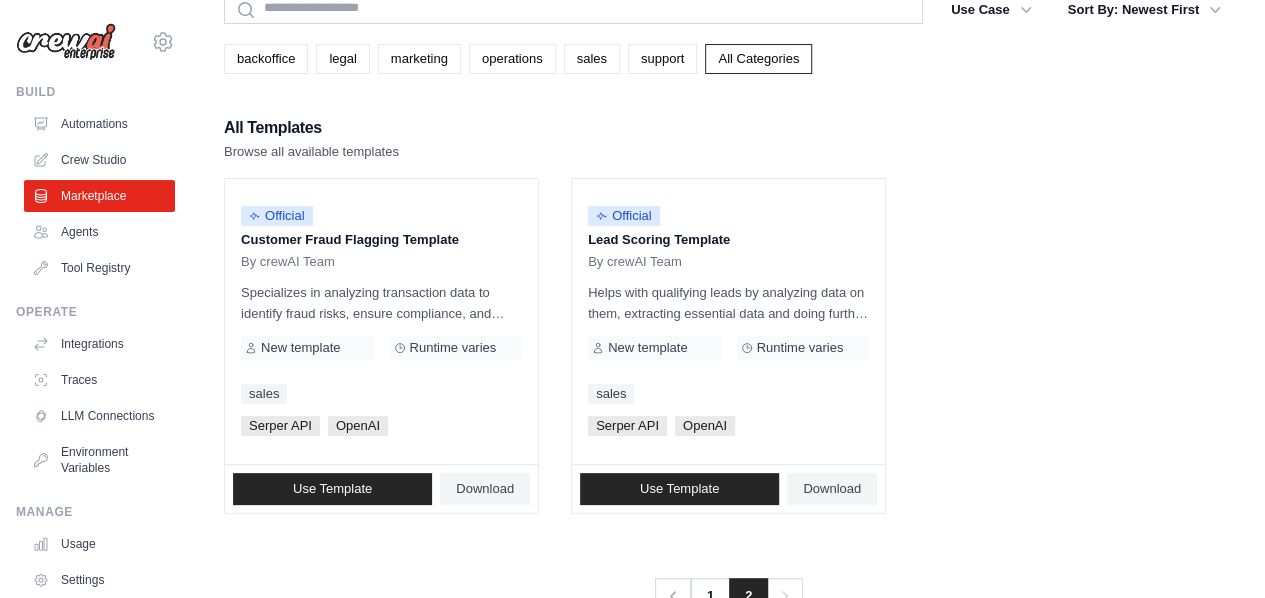 scroll, scrollTop: 150, scrollLeft: 0, axis: vertical 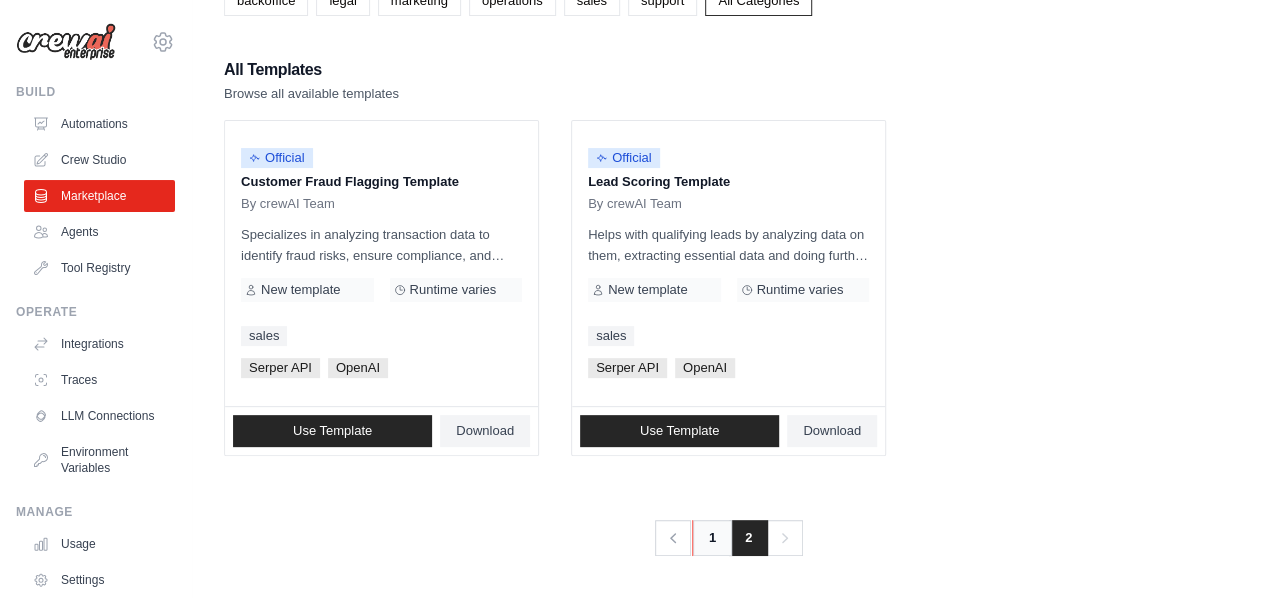 click on "1" at bounding box center [712, 538] 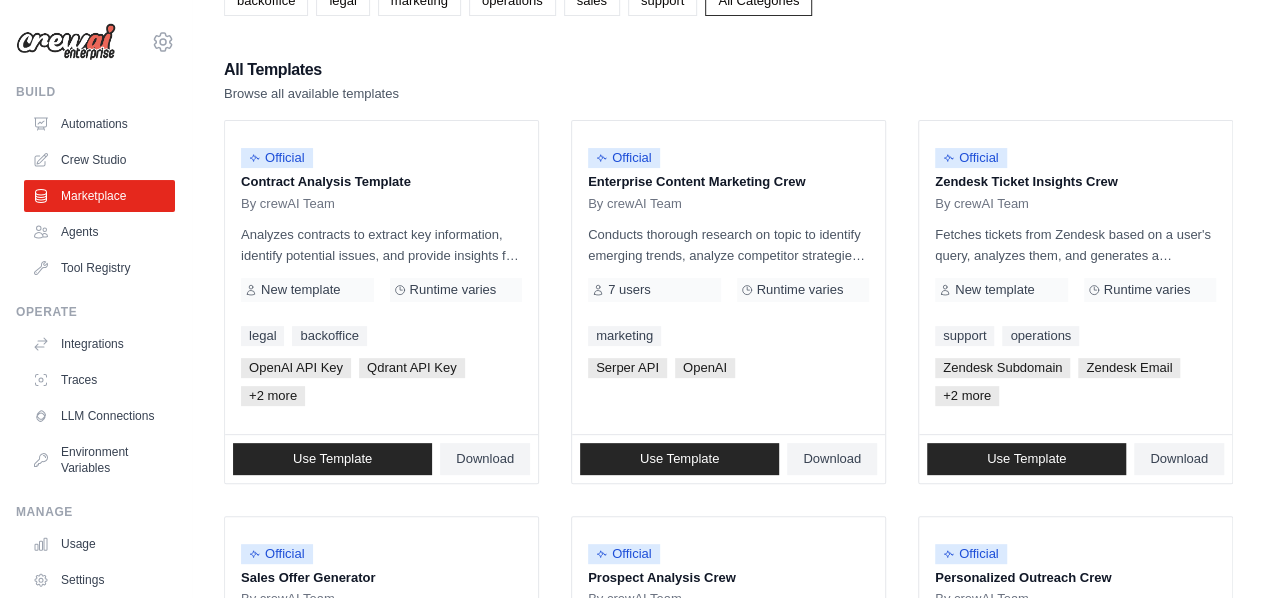 scroll, scrollTop: 0, scrollLeft: 0, axis: both 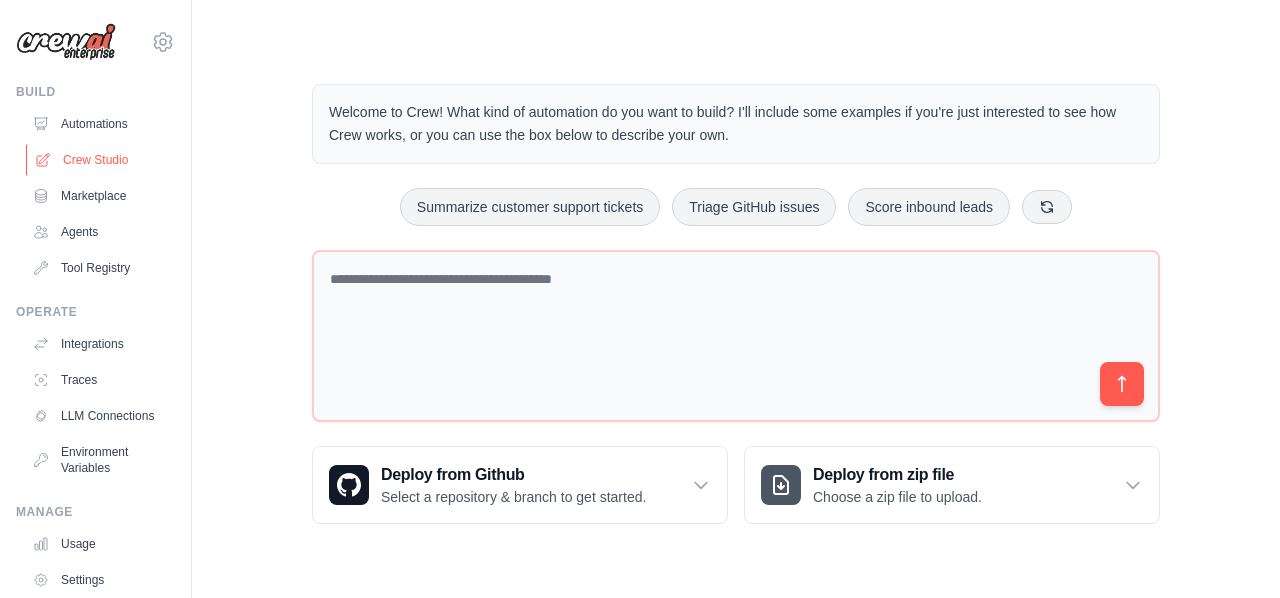 click on "Crew Studio" at bounding box center [101, 160] 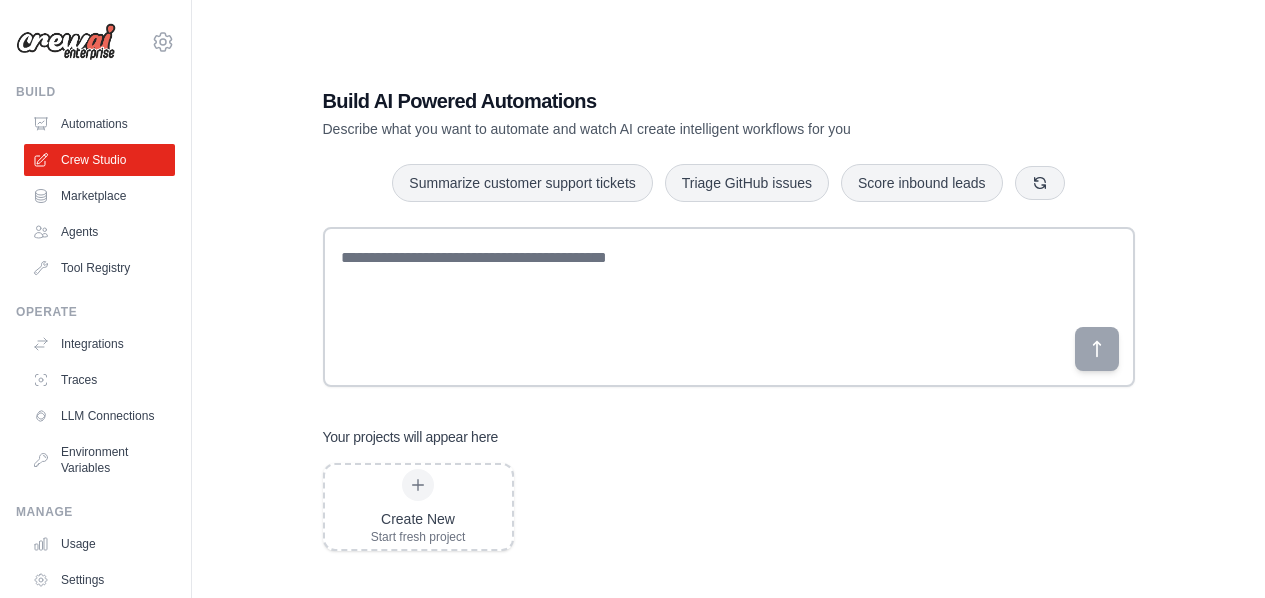 scroll, scrollTop: 0, scrollLeft: 0, axis: both 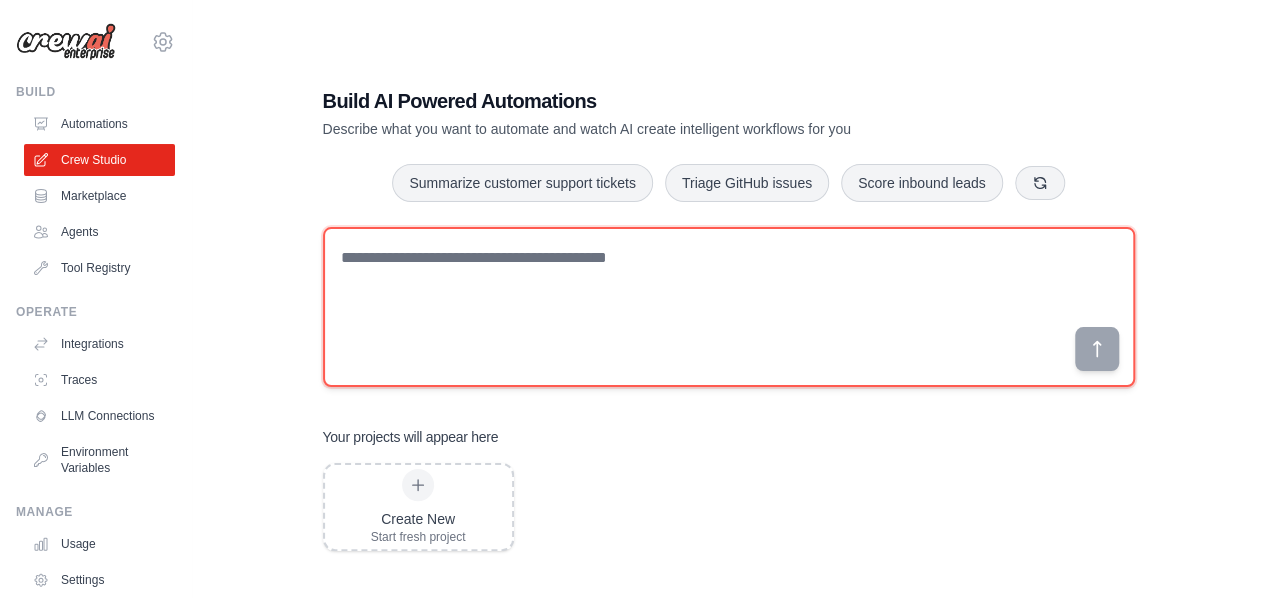 click at bounding box center [729, 307] 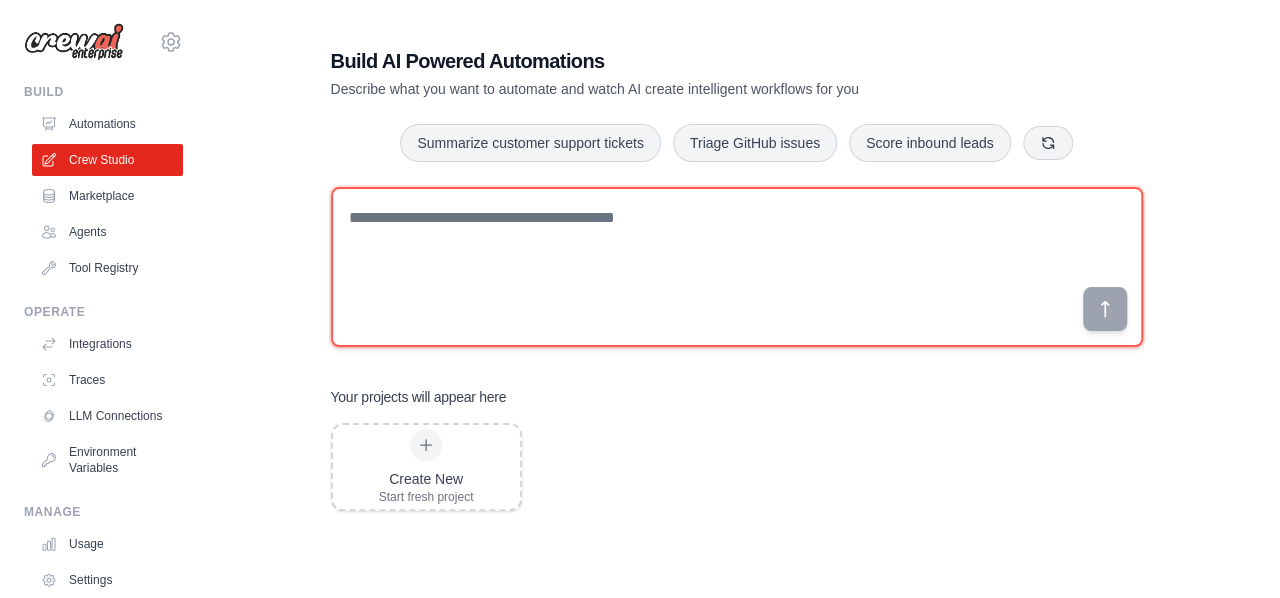scroll, scrollTop: 0, scrollLeft: 0, axis: both 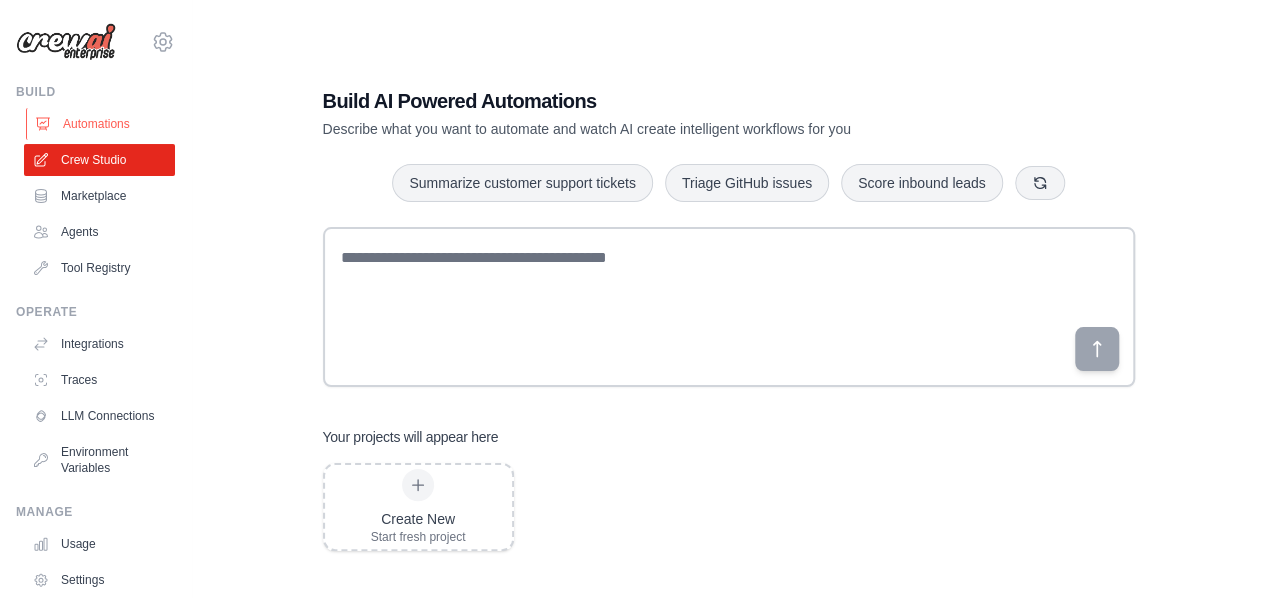 click on "Automations" at bounding box center [101, 124] 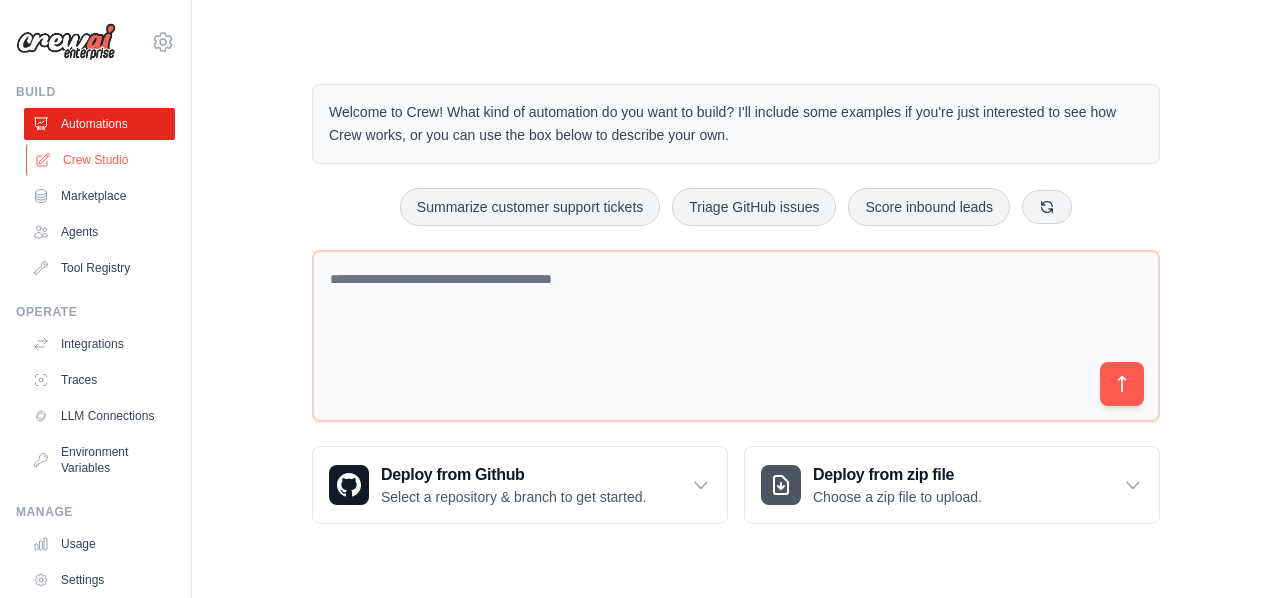 click on "Crew Studio" at bounding box center [101, 160] 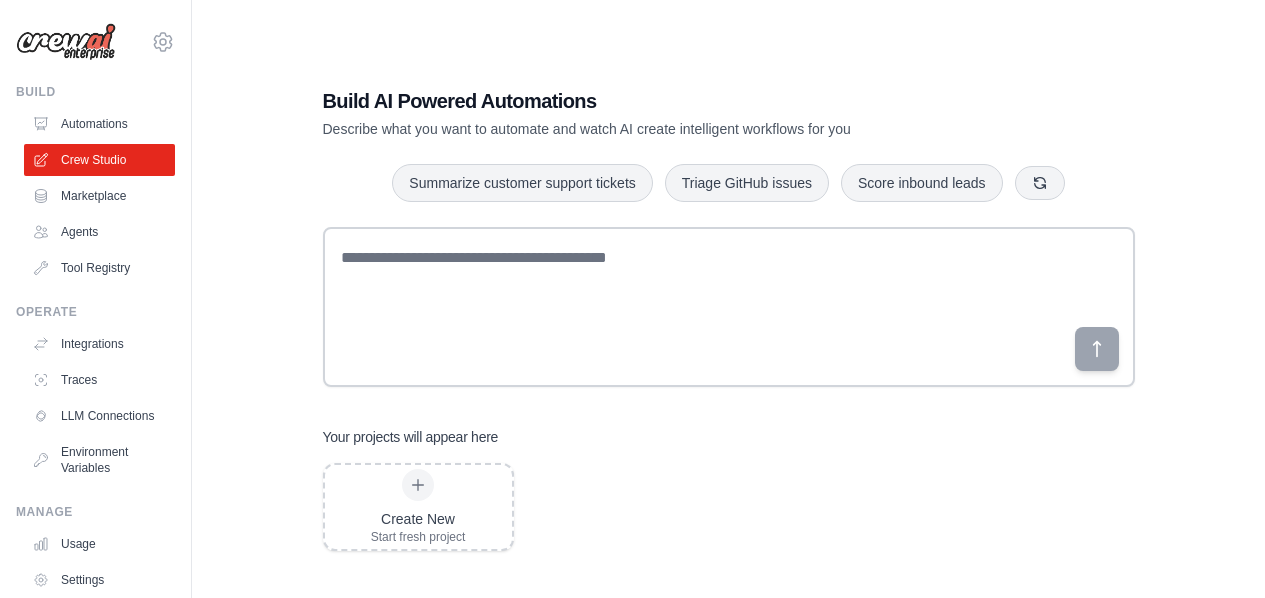 scroll, scrollTop: 0, scrollLeft: 0, axis: both 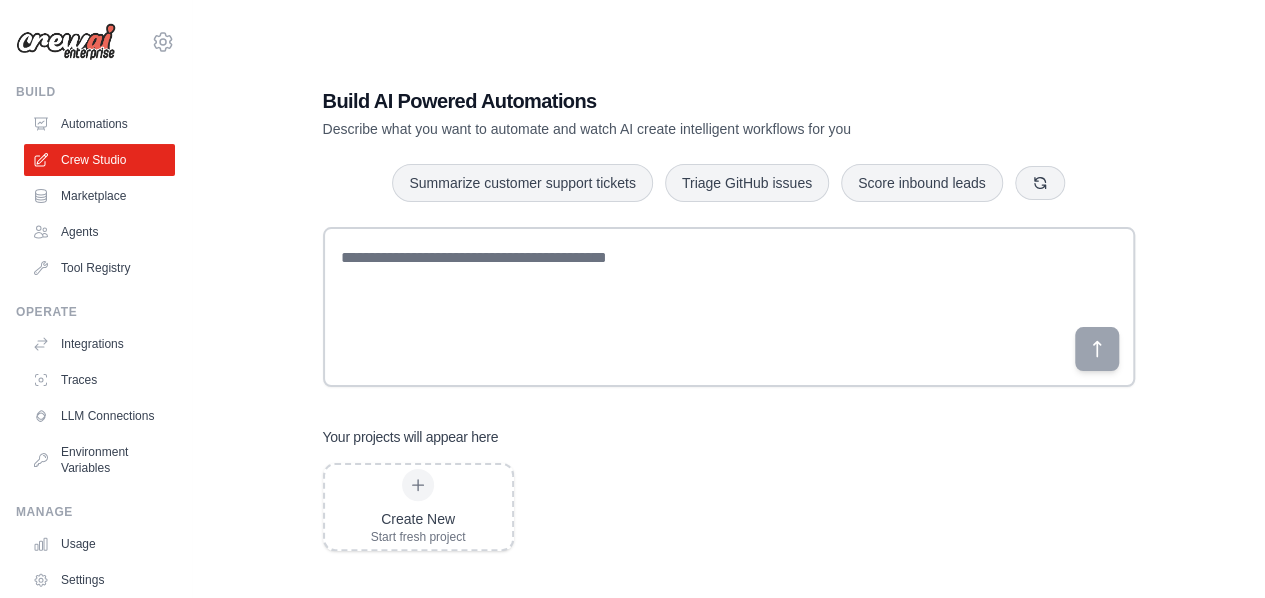 click on "Automations
Crew Studio
Marketplace
Agents
Tool Registry" at bounding box center [99, 196] 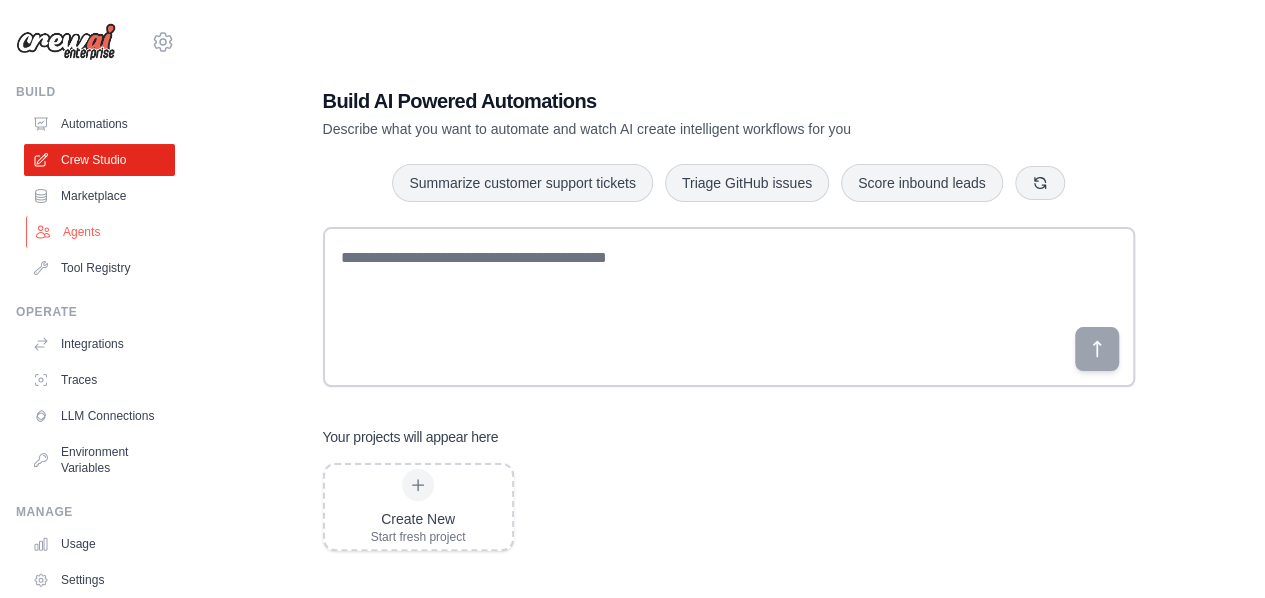 click on "Agents" at bounding box center (101, 232) 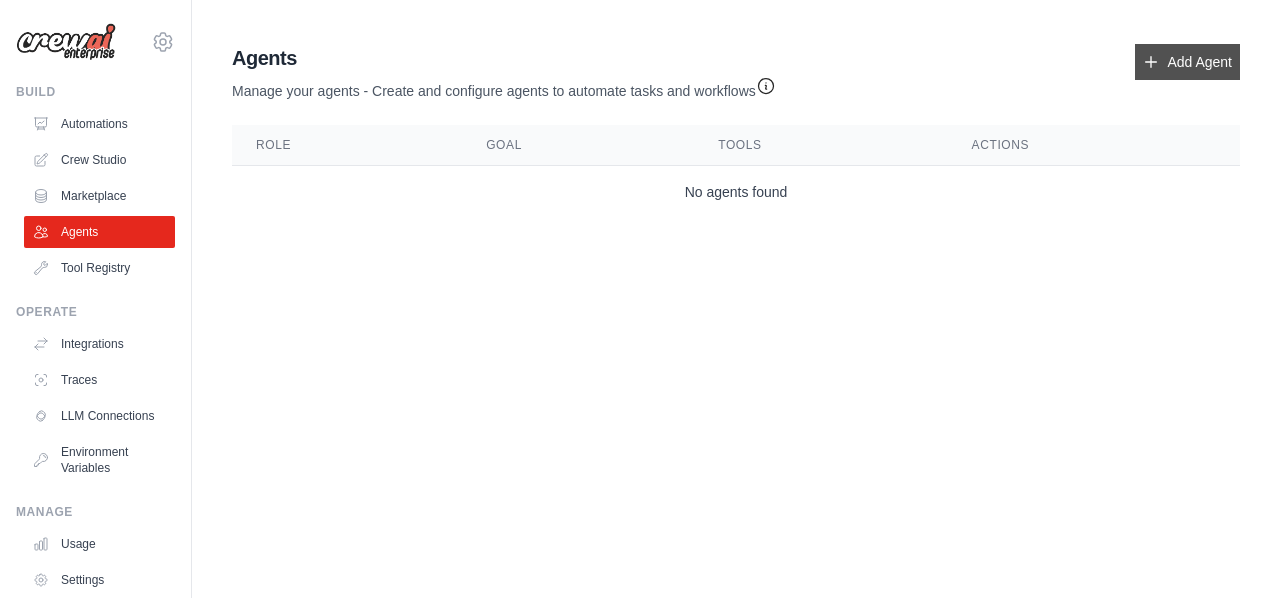click on "Add Agent" at bounding box center (1187, 62) 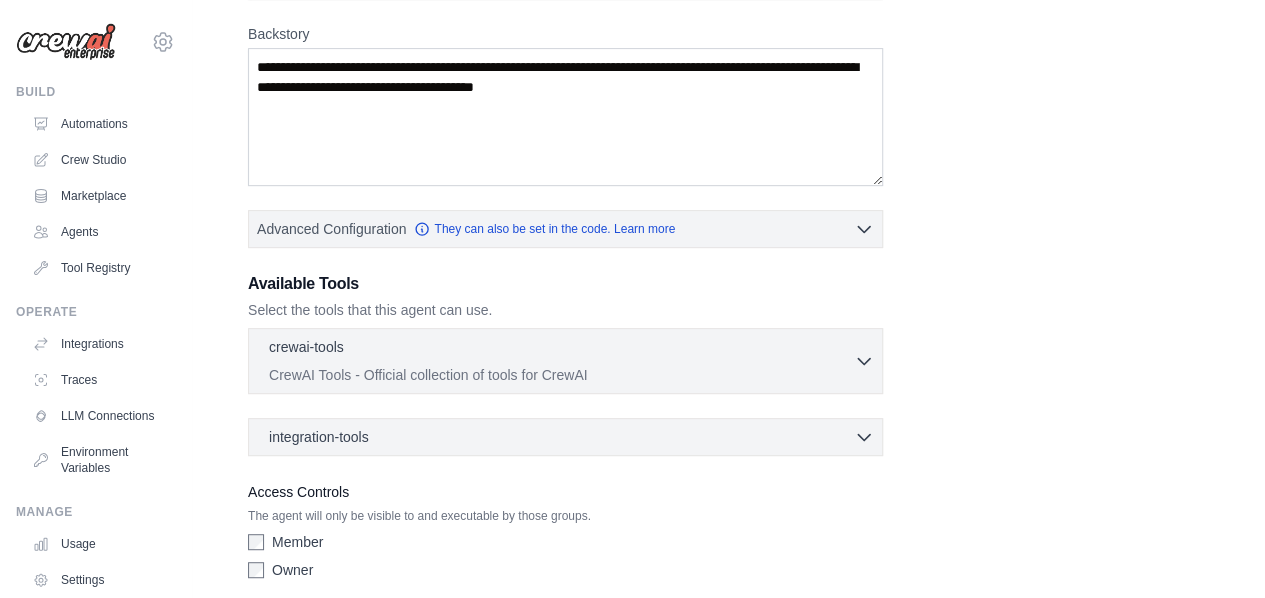scroll, scrollTop: 310, scrollLeft: 0, axis: vertical 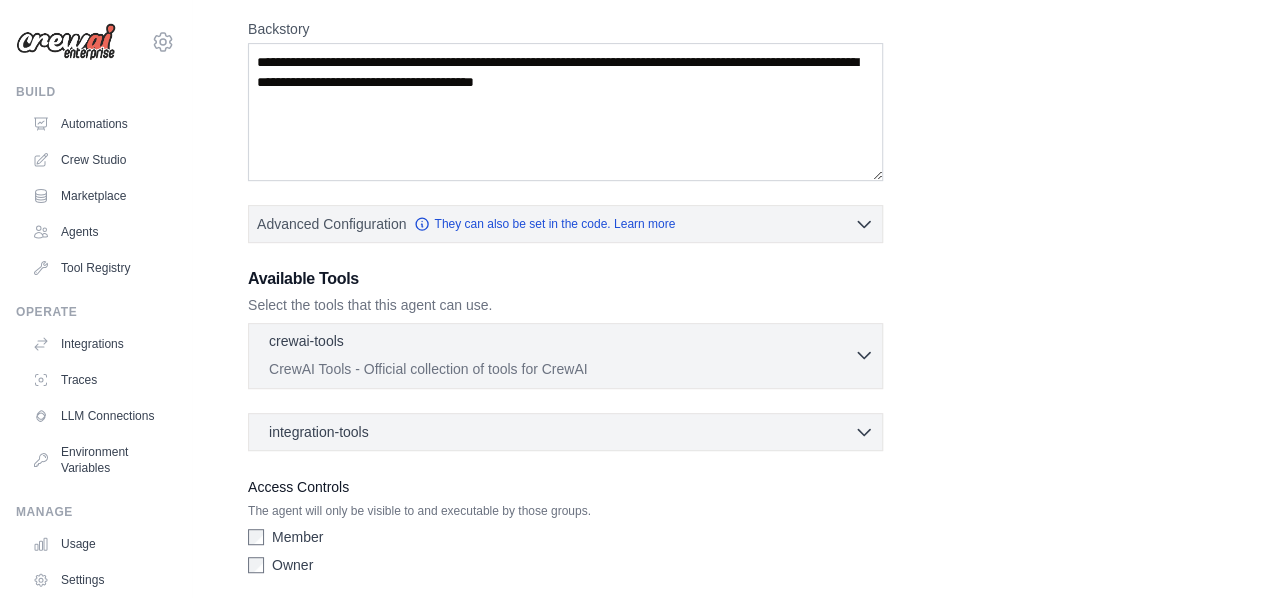 click 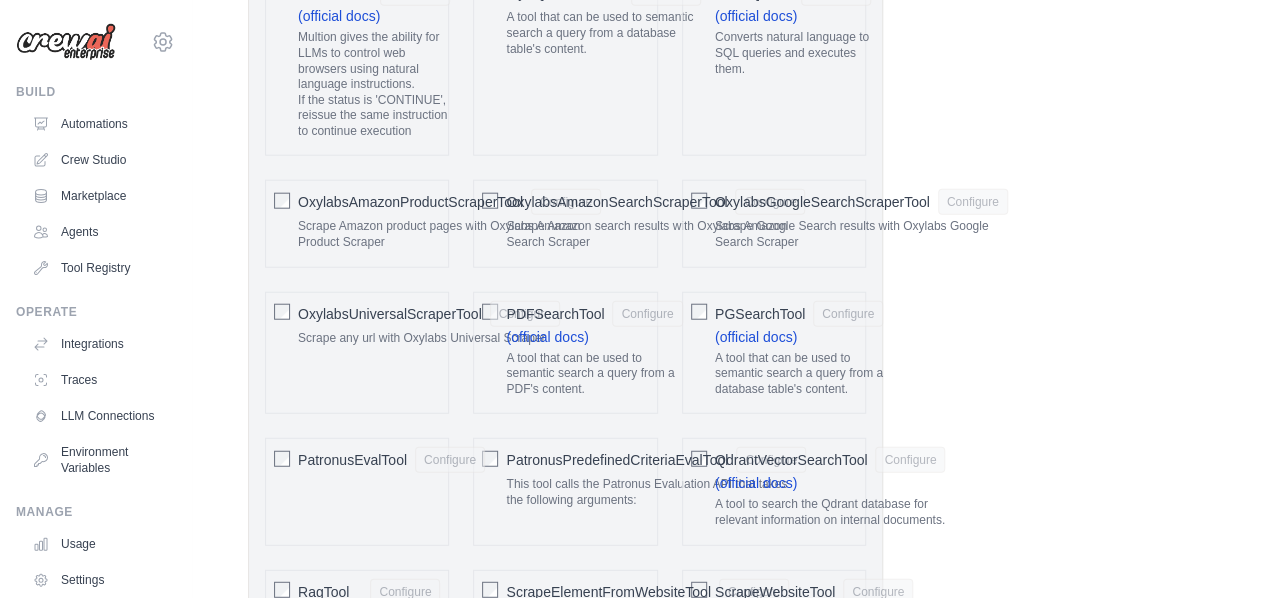 scroll, scrollTop: 2396, scrollLeft: 0, axis: vertical 